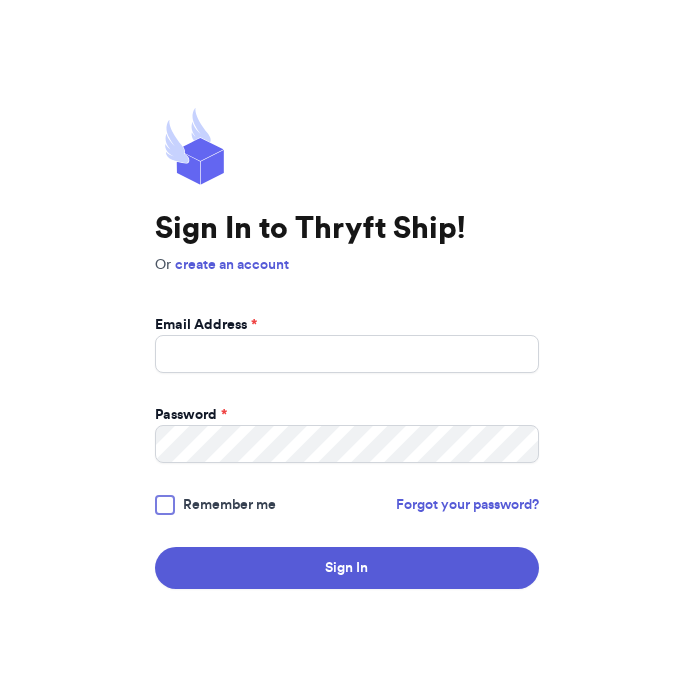 scroll, scrollTop: 0, scrollLeft: 0, axis: both 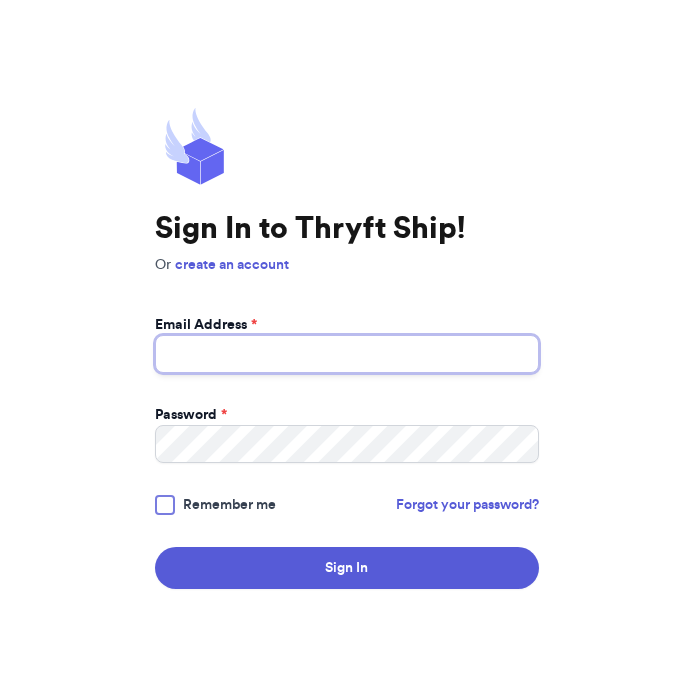 type on "laurendous@gmail.com" 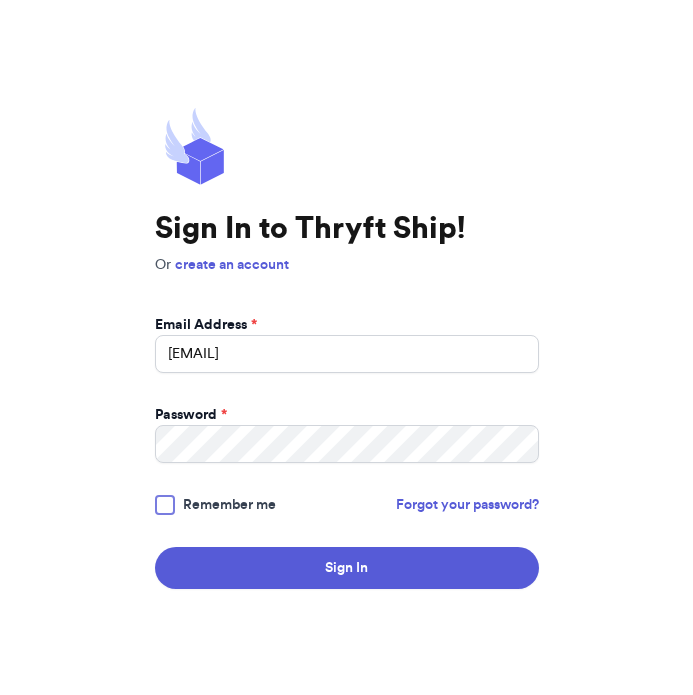 click on "Remember me" at bounding box center [229, 505] 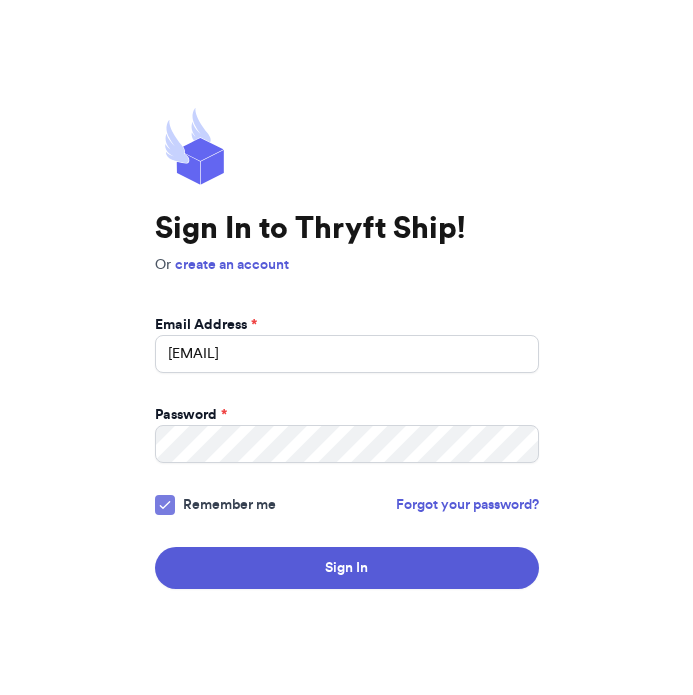 click on "Sign In" at bounding box center (347, 568) 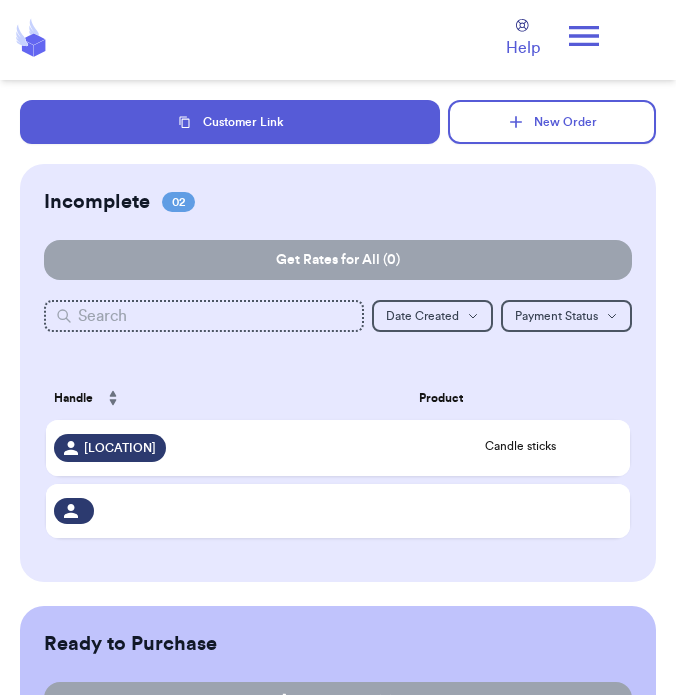 click on "pleasantandsouth" at bounding box center (228, 448) 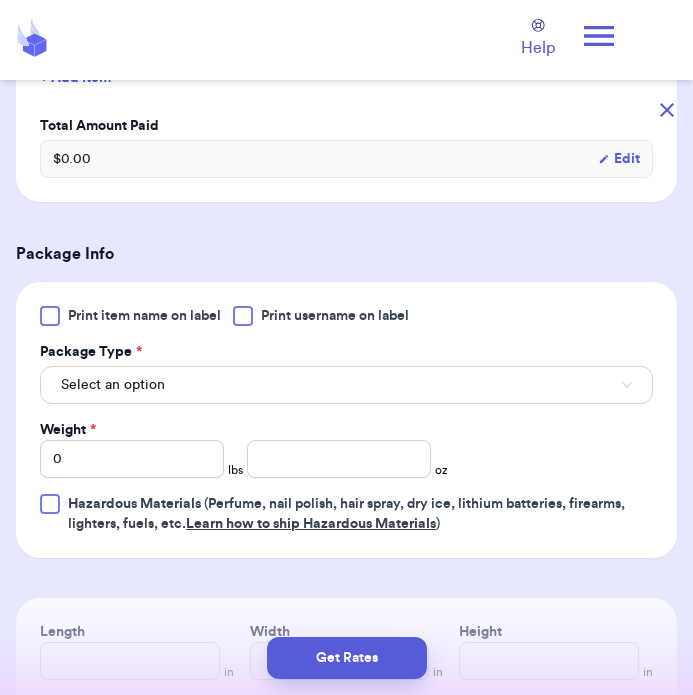 scroll, scrollTop: 599, scrollLeft: 0, axis: vertical 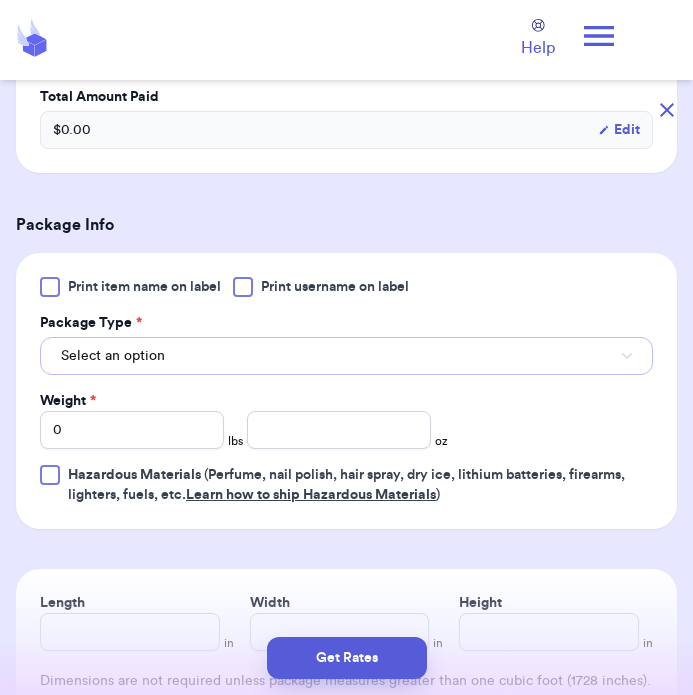 click on "Select an option" at bounding box center [346, 356] 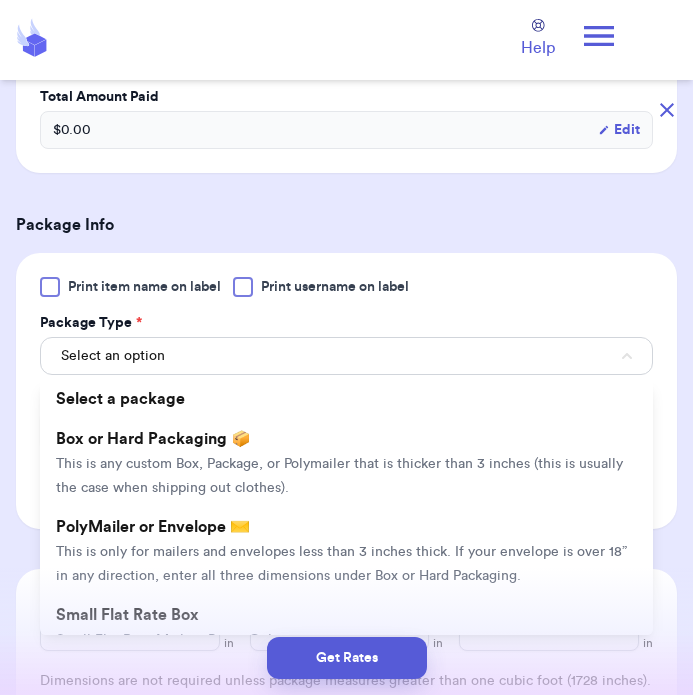 click on "This is any custom Box, Package, or Polymailer that is thicker than 3 inches (this is usually the case when shipping out clothes)." at bounding box center (339, 476) 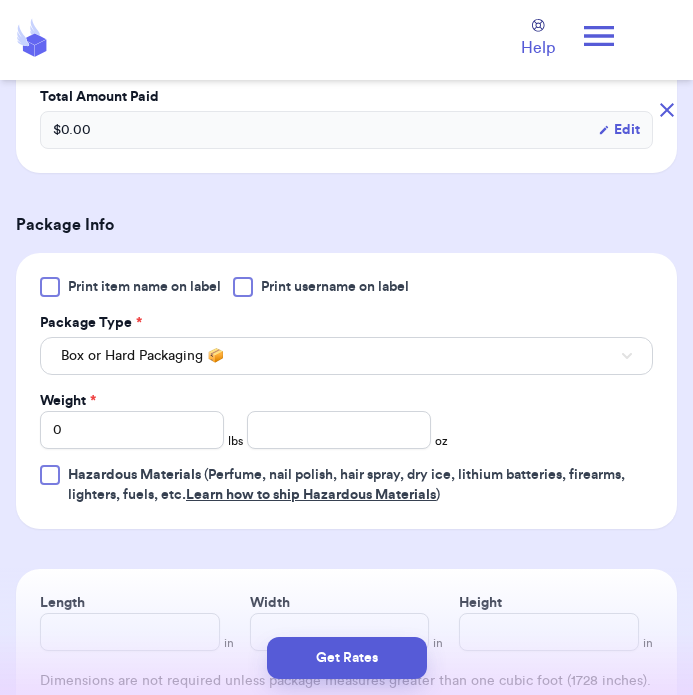 type 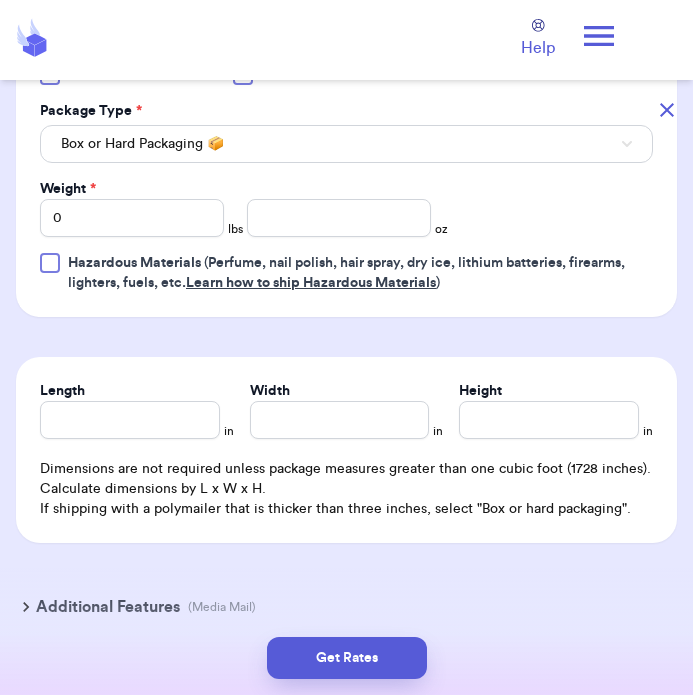 scroll, scrollTop: 816, scrollLeft: 0, axis: vertical 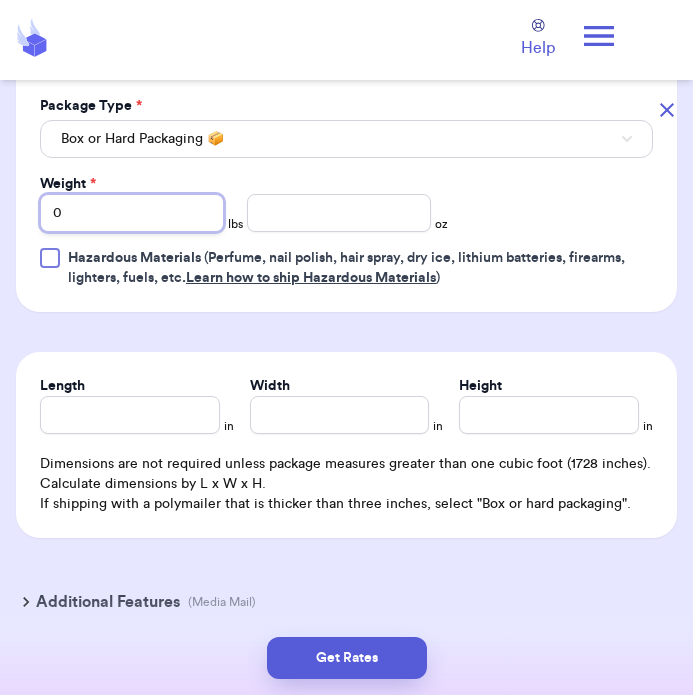 click on "0" at bounding box center (132, 213) 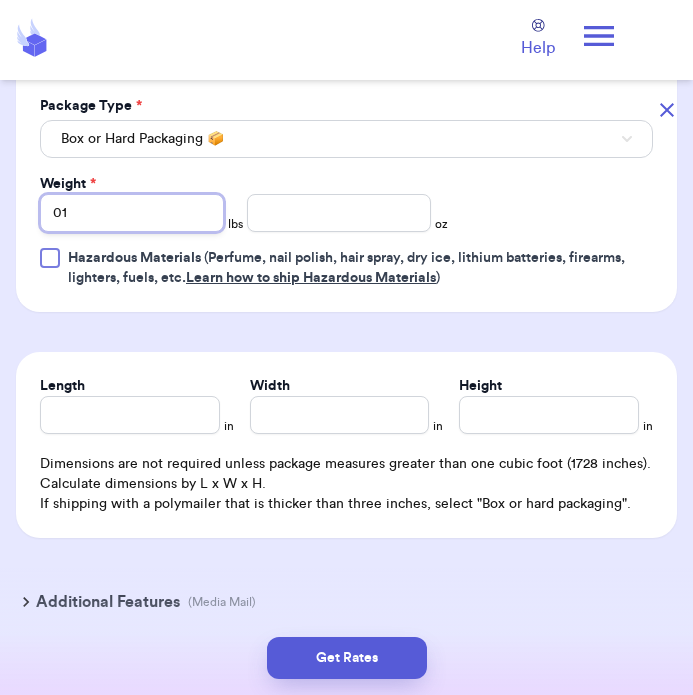 type 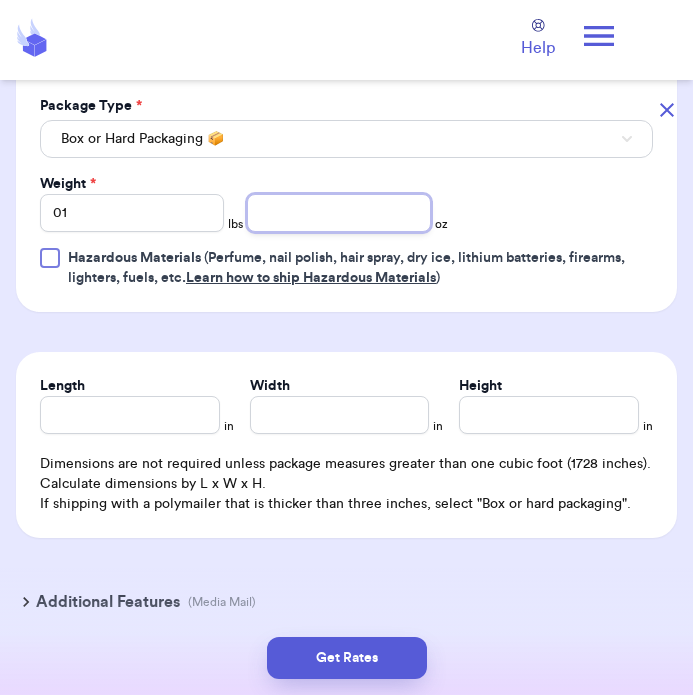 click at bounding box center [339, 213] 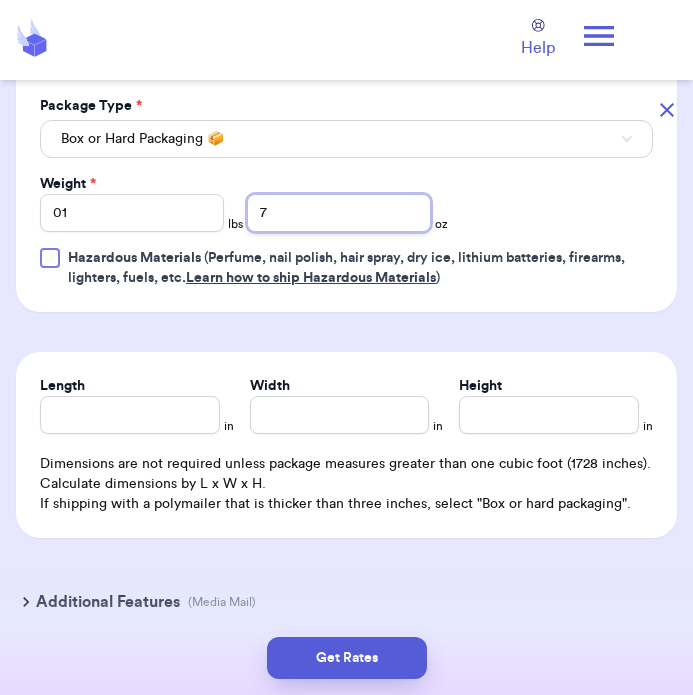 type on "7" 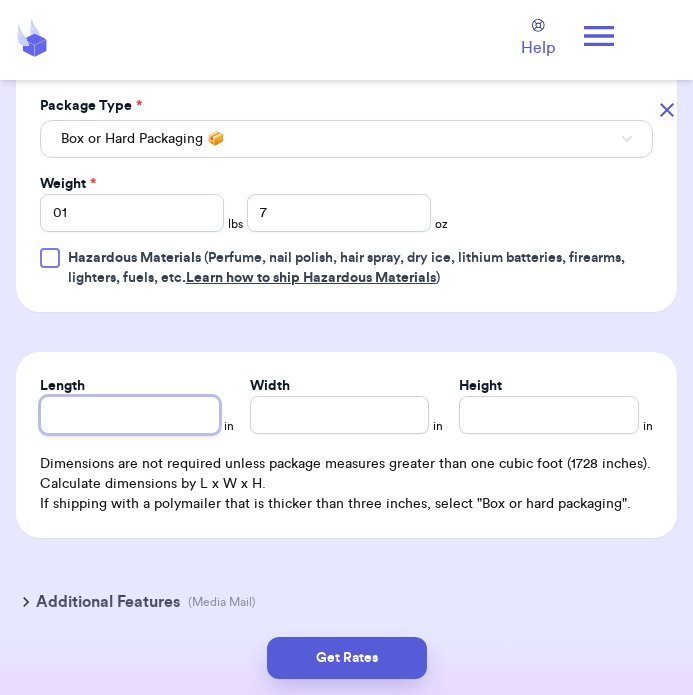 click on "Length" at bounding box center (130, 415) 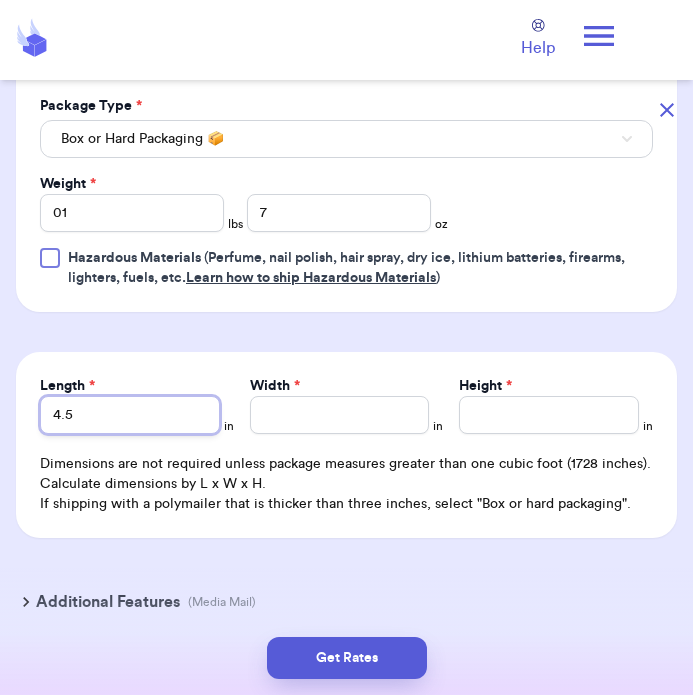 type on "4.5" 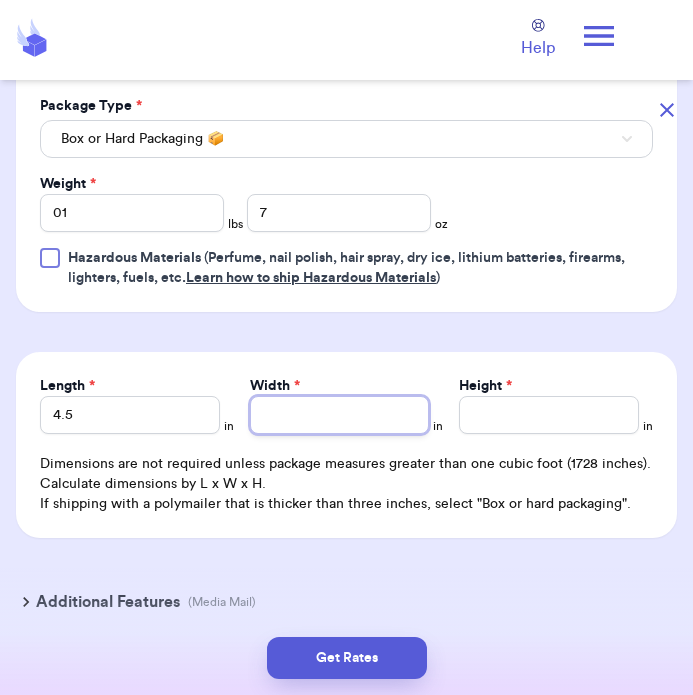 click on "Width *" at bounding box center [340, 415] 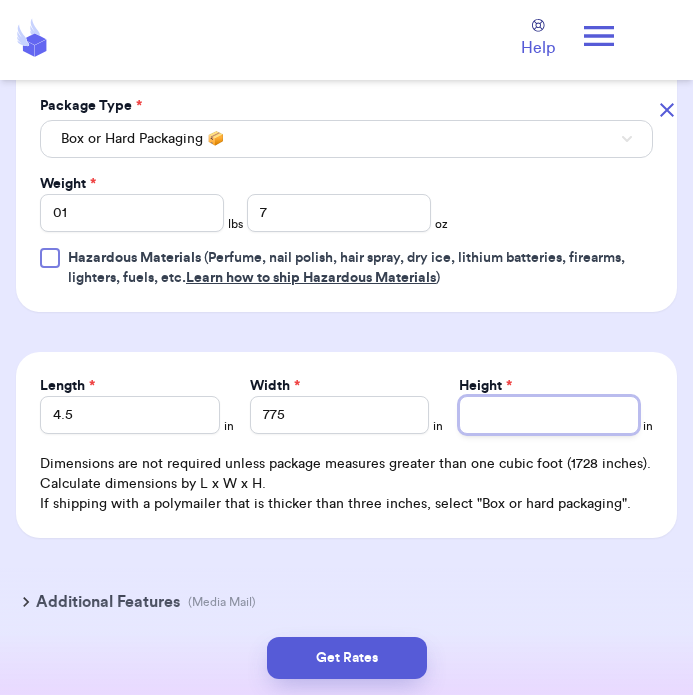 click on "Height *" at bounding box center (549, 415) 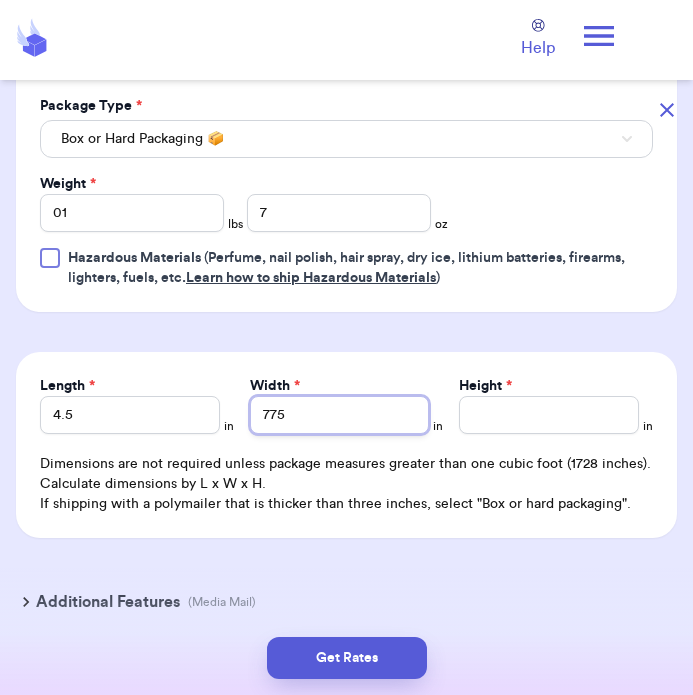 click on "775" at bounding box center [340, 415] 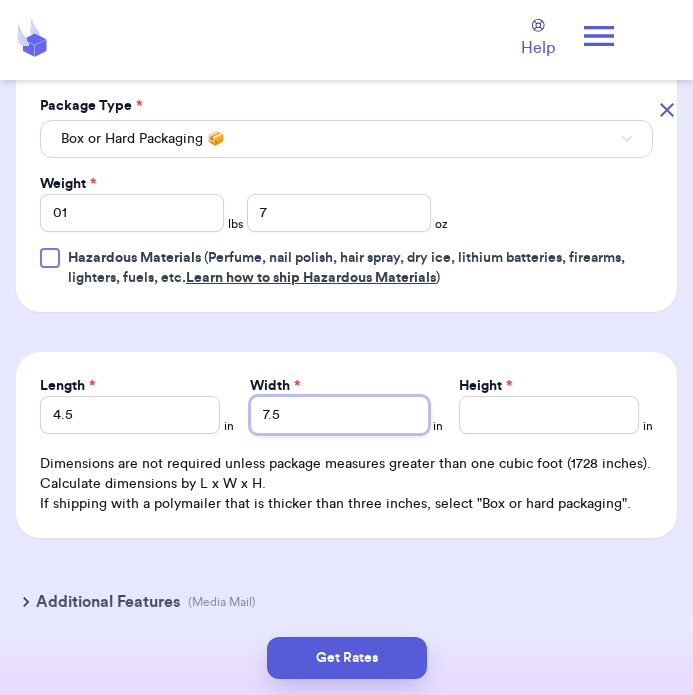 type on "7.5" 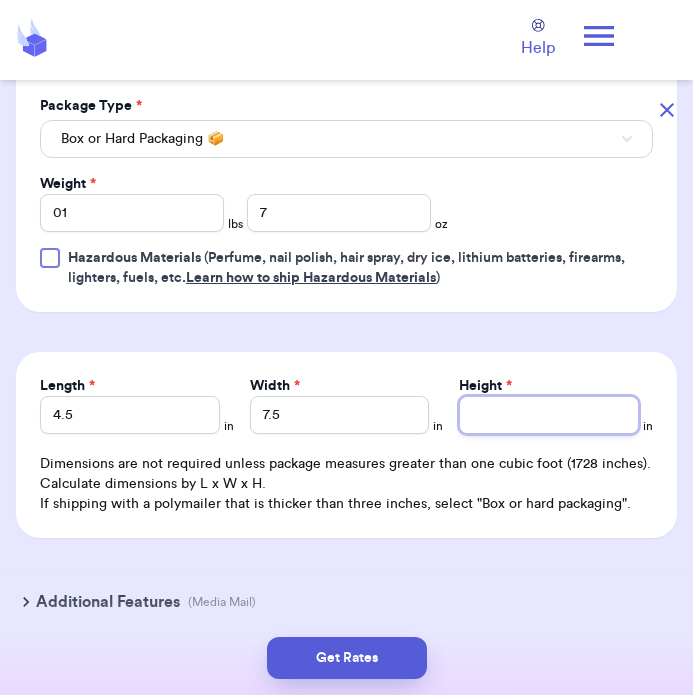 click on "Height *" at bounding box center [549, 415] 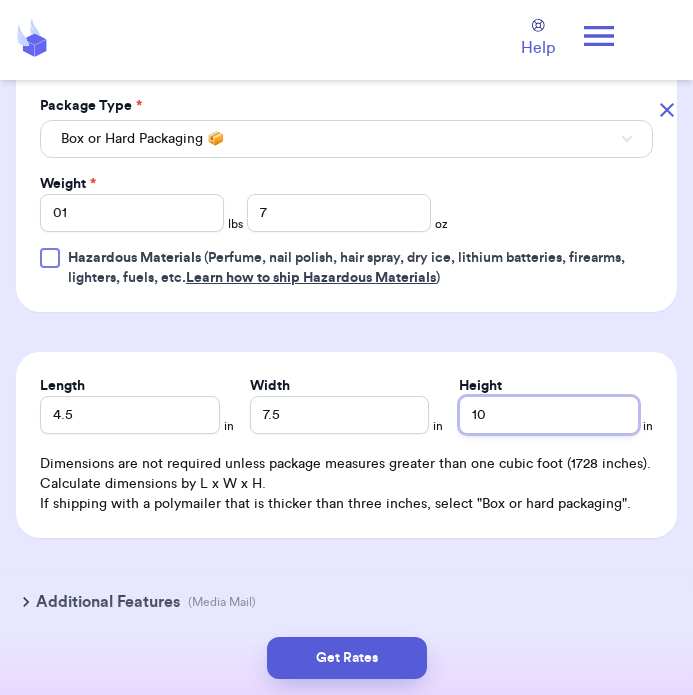type on "10" 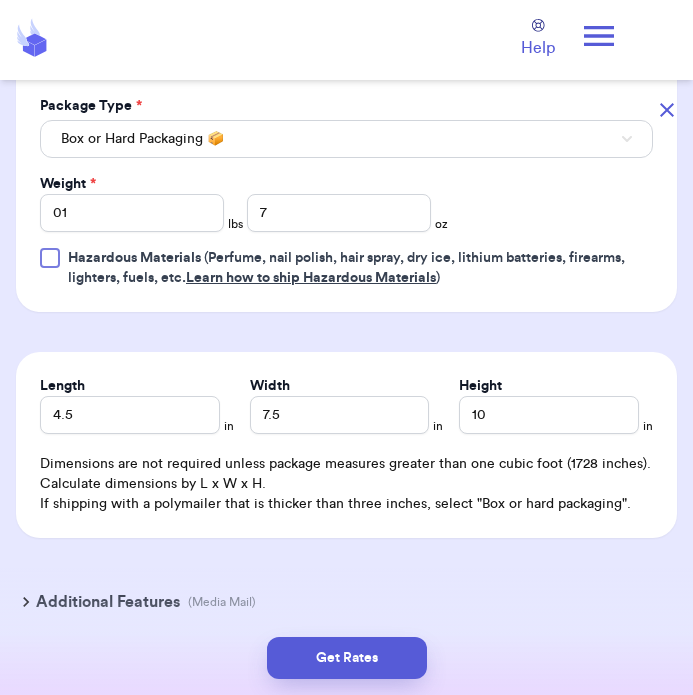 click on "Get Rates" at bounding box center (347, 658) 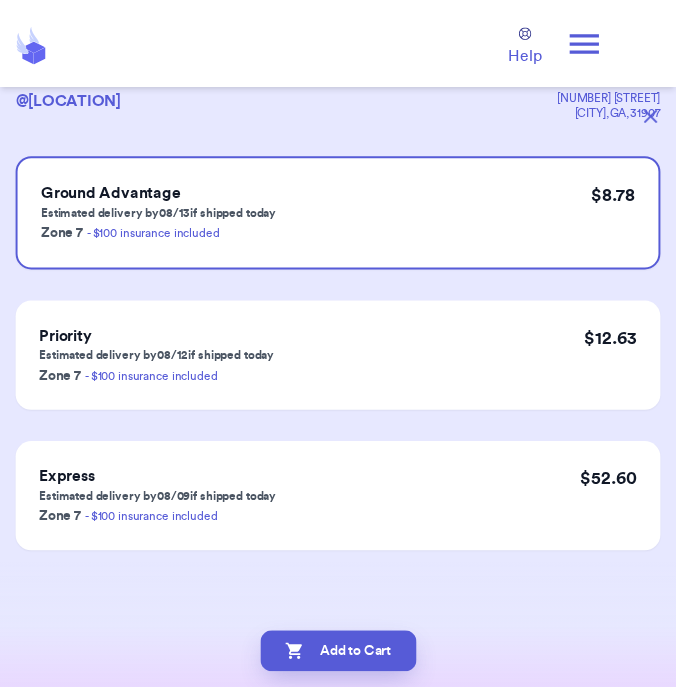 scroll, scrollTop: 0, scrollLeft: 0, axis: both 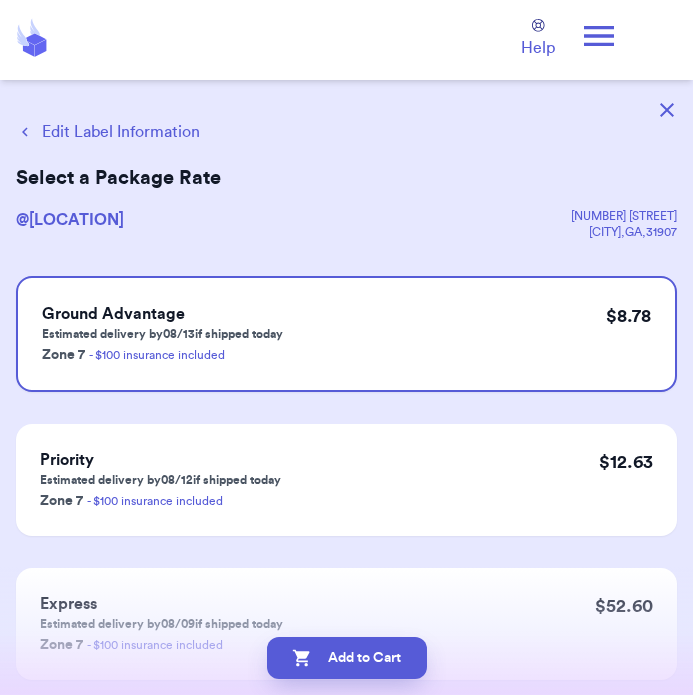click on "Add to Cart" at bounding box center (347, 658) 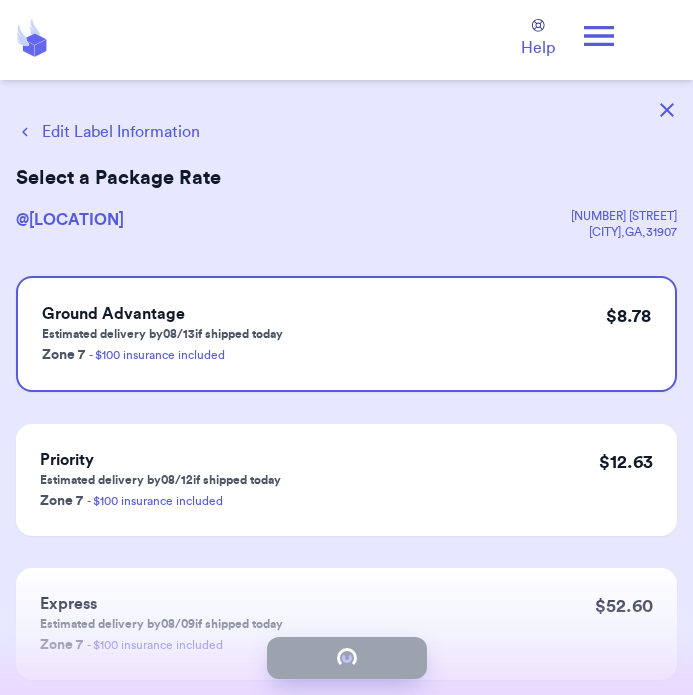 checkbox on "true" 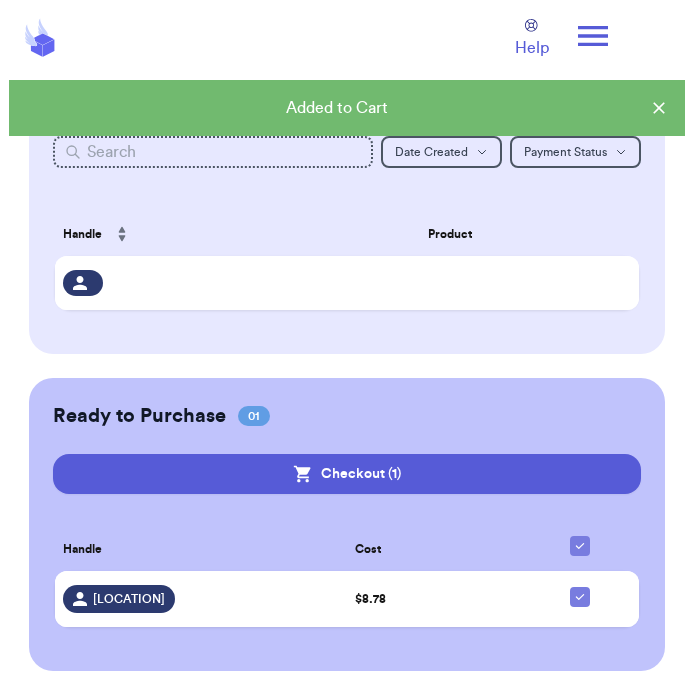 scroll, scrollTop: 0, scrollLeft: 0, axis: both 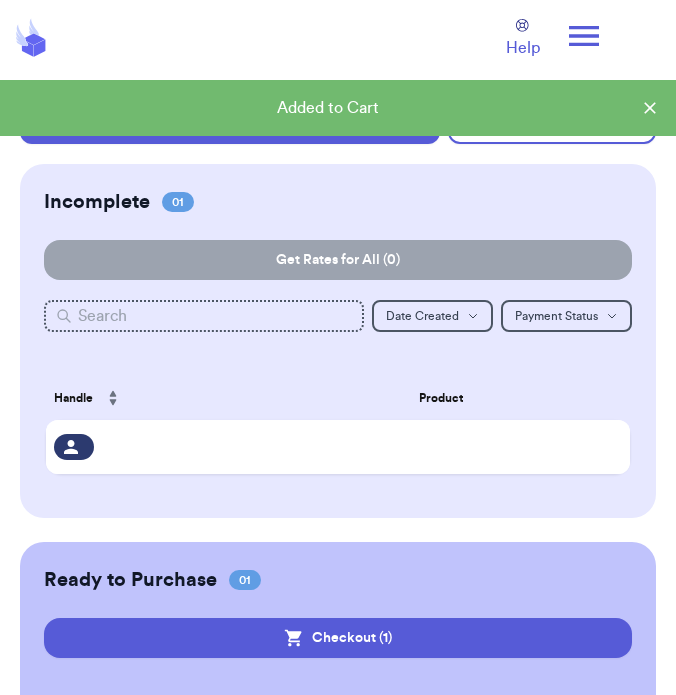 click on "Checkout ( 1 )" at bounding box center [337, 638] 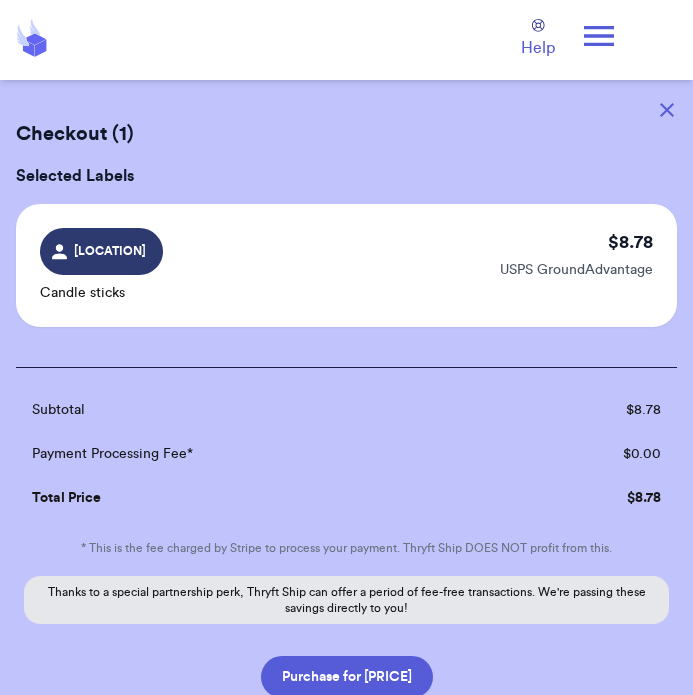 click on "Purchase for $8.78" at bounding box center [347, 677] 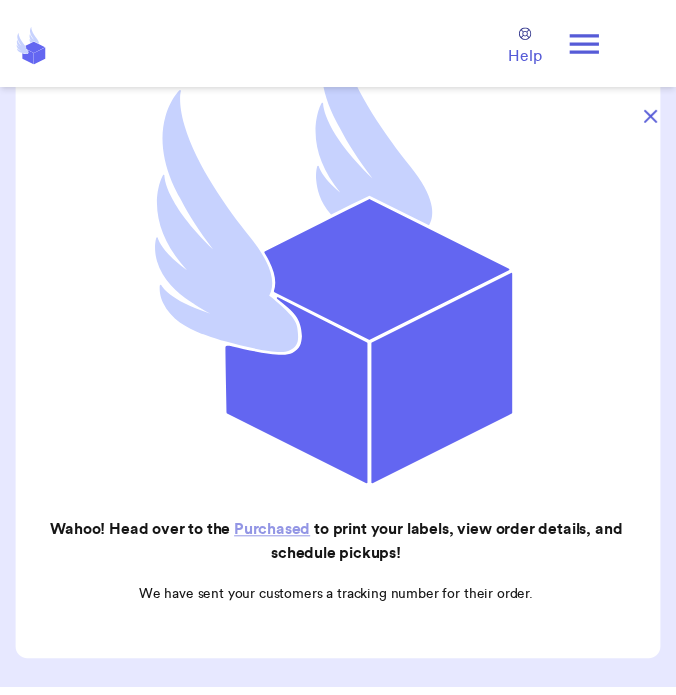 scroll, scrollTop: 359, scrollLeft: 0, axis: vertical 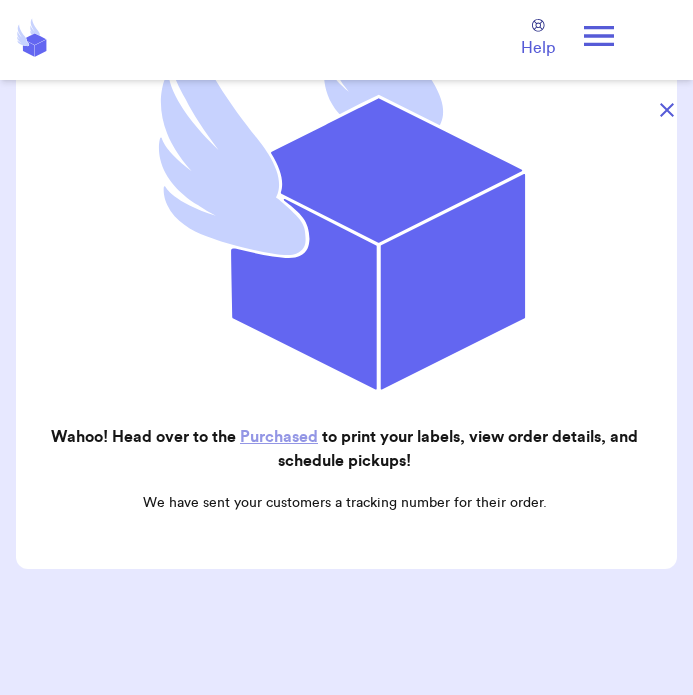 click on "Purchased" at bounding box center [279, 437] 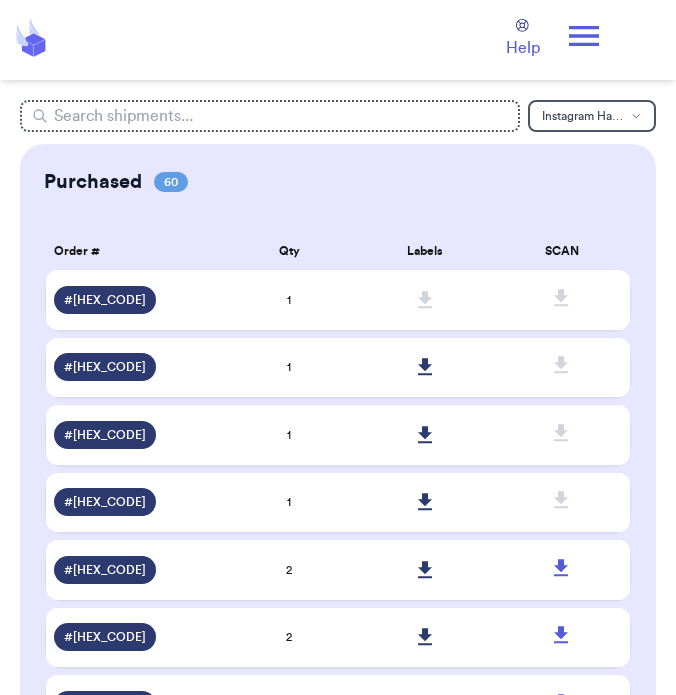 click at bounding box center (562, 300) 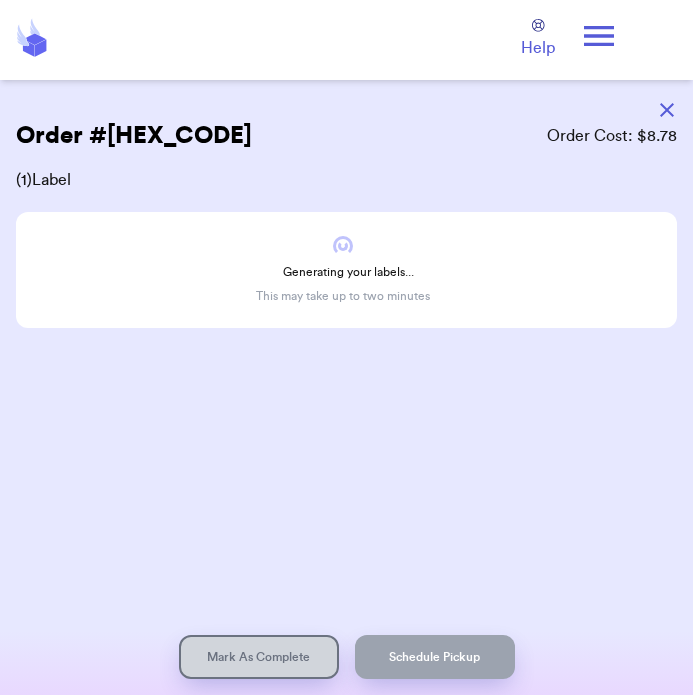 click 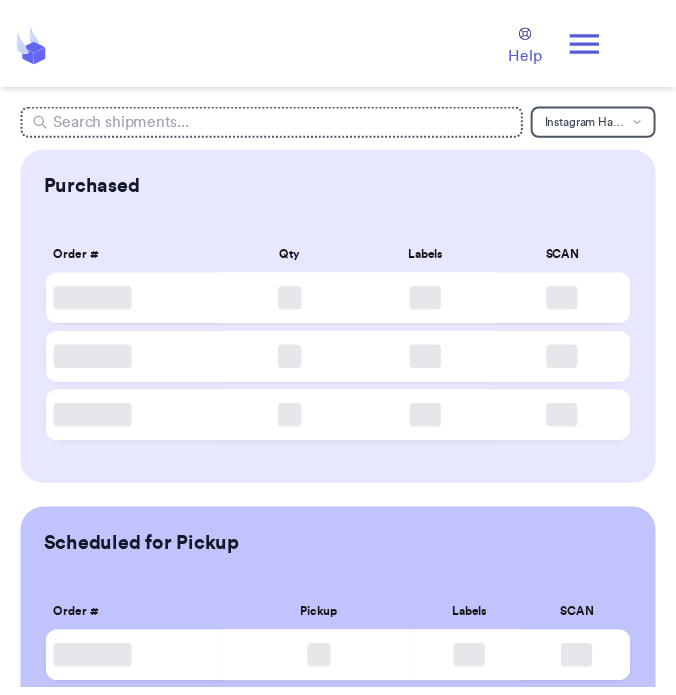 scroll, scrollTop: 0, scrollLeft: 0, axis: both 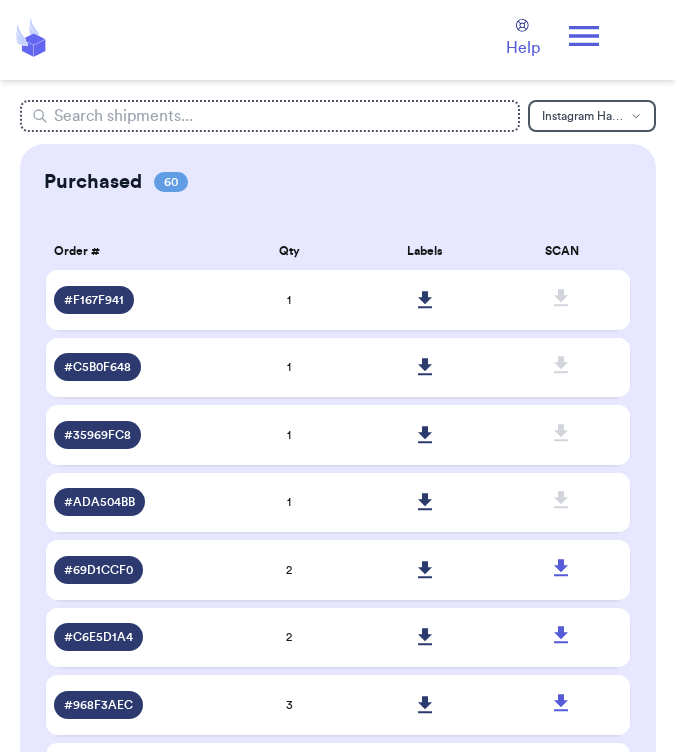 click at bounding box center (425, 300) 